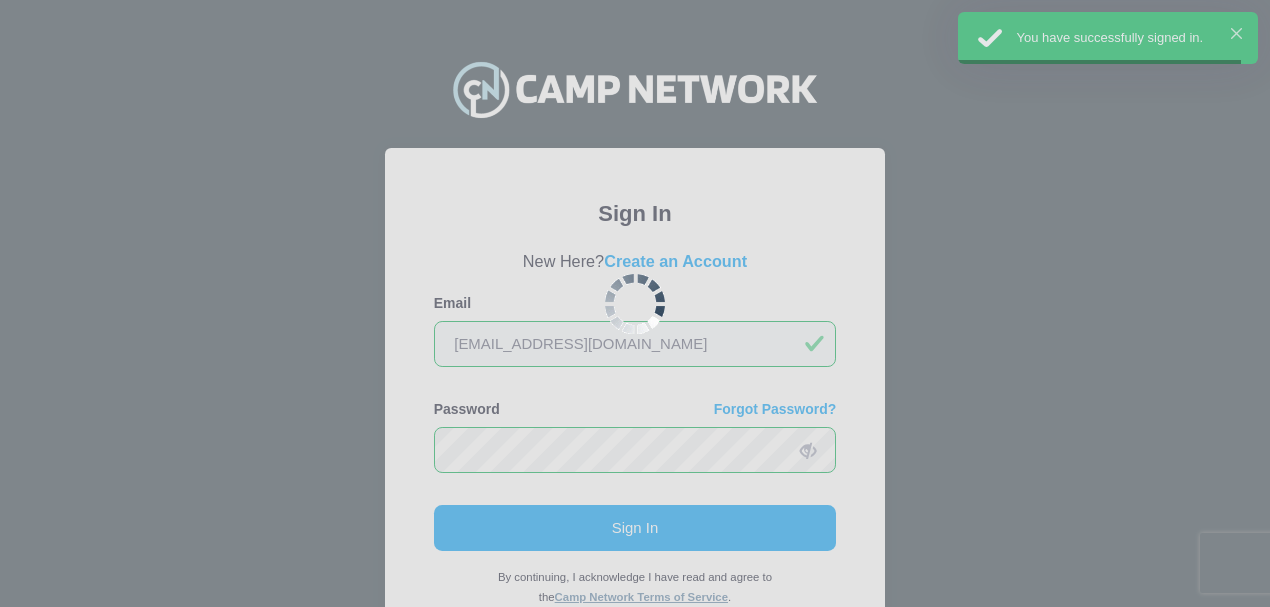 scroll, scrollTop: 0, scrollLeft: 0, axis: both 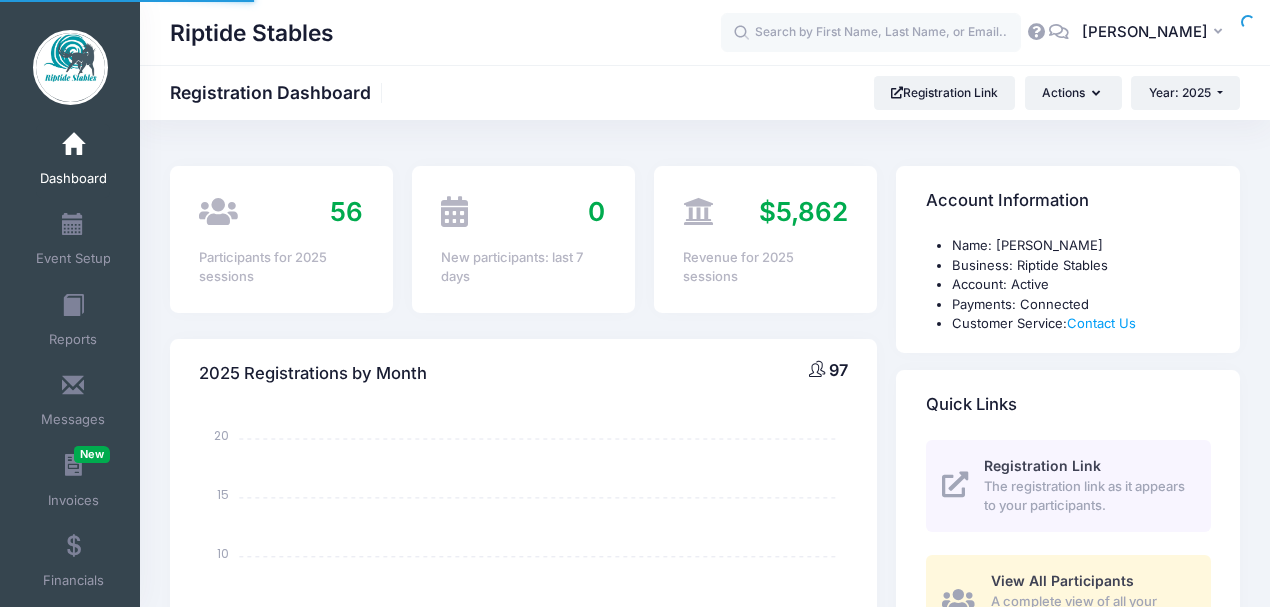 select 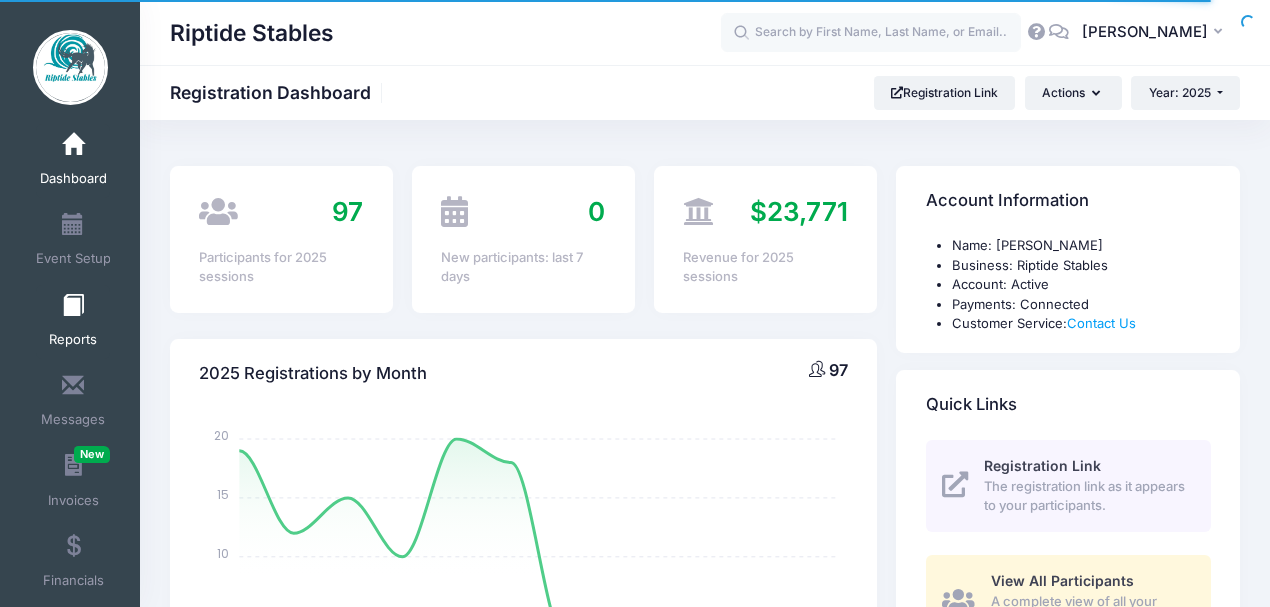 click on "Reports" at bounding box center [73, 322] 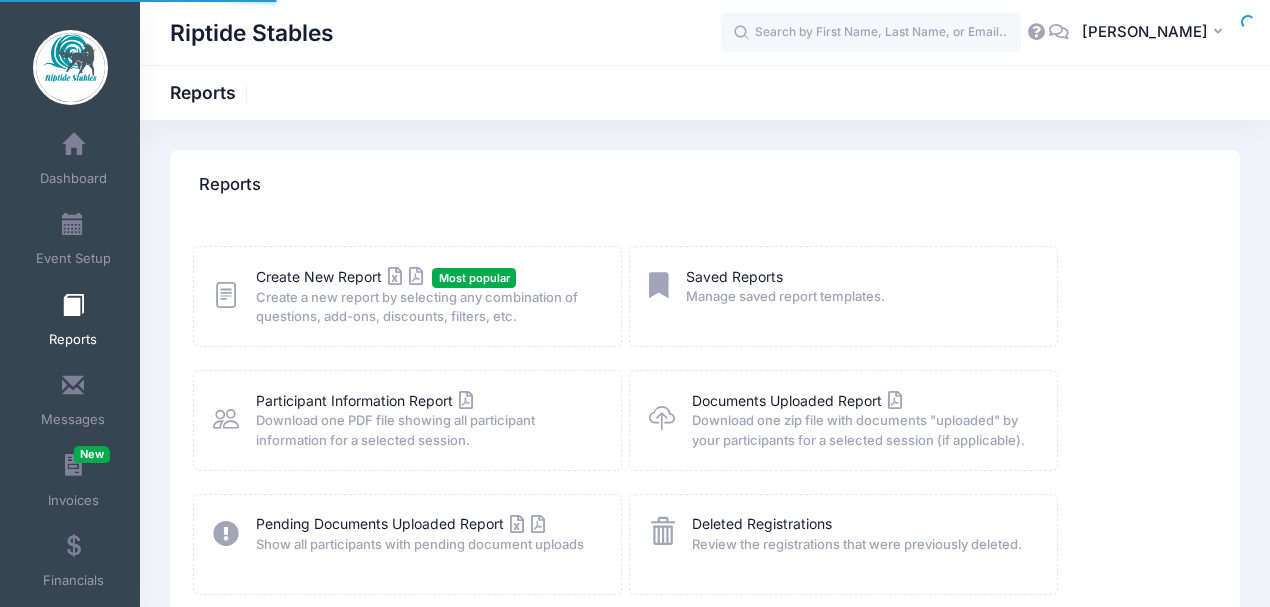 scroll, scrollTop: 0, scrollLeft: 0, axis: both 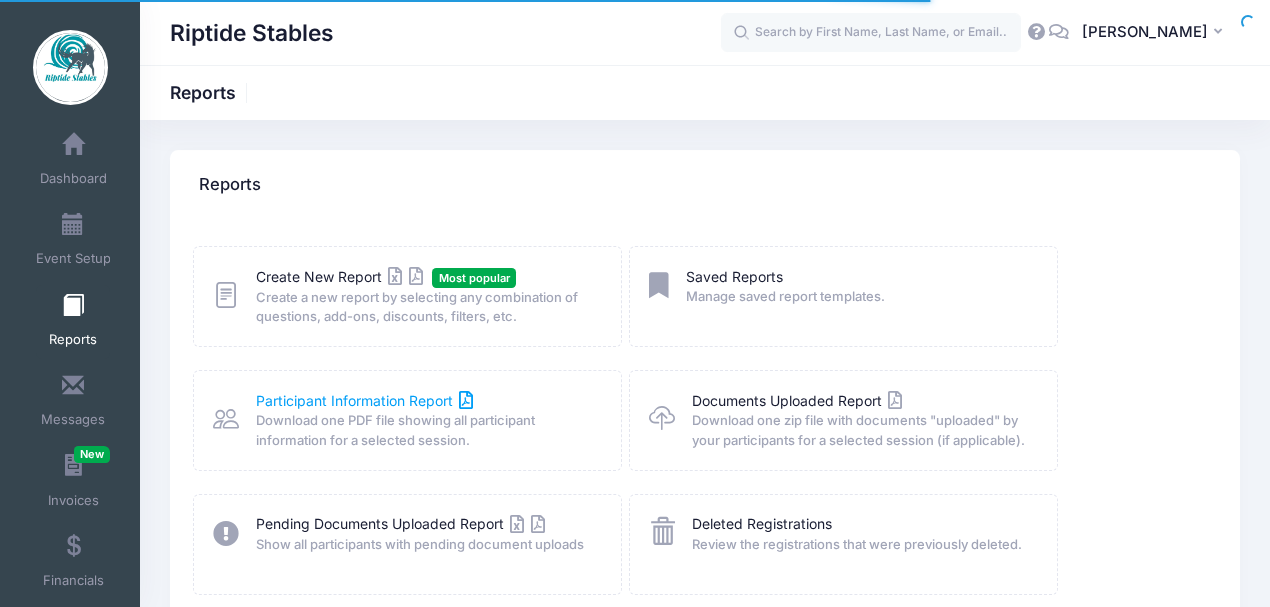 click on "Participant Information Report" at bounding box center (365, 400) 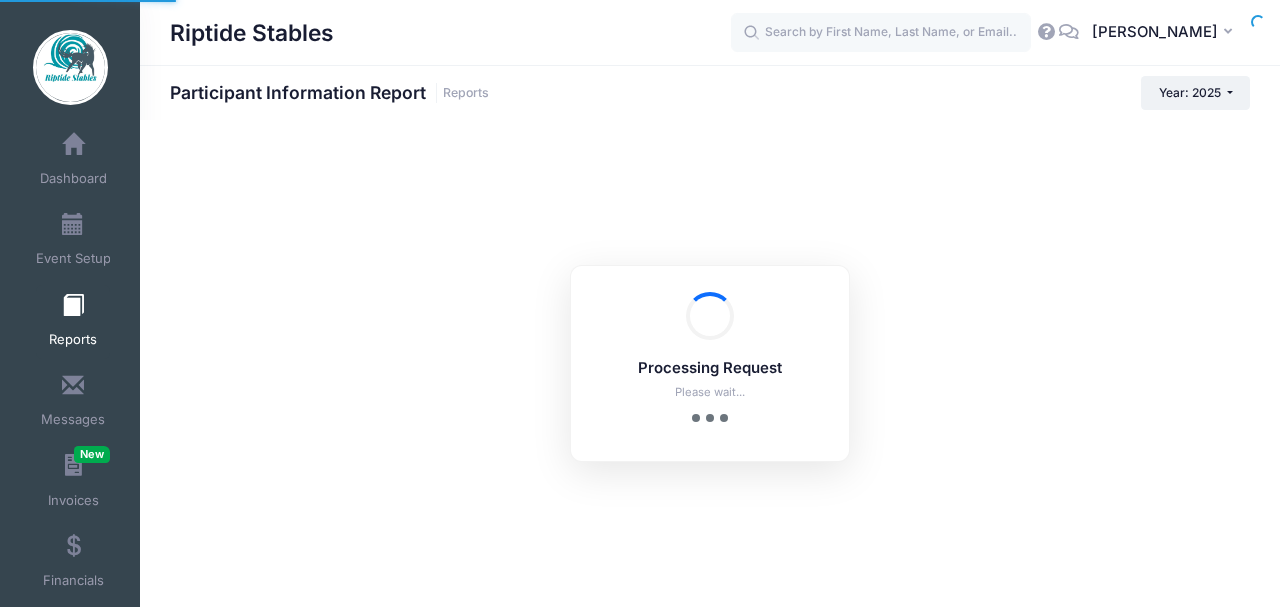 scroll, scrollTop: 0, scrollLeft: 0, axis: both 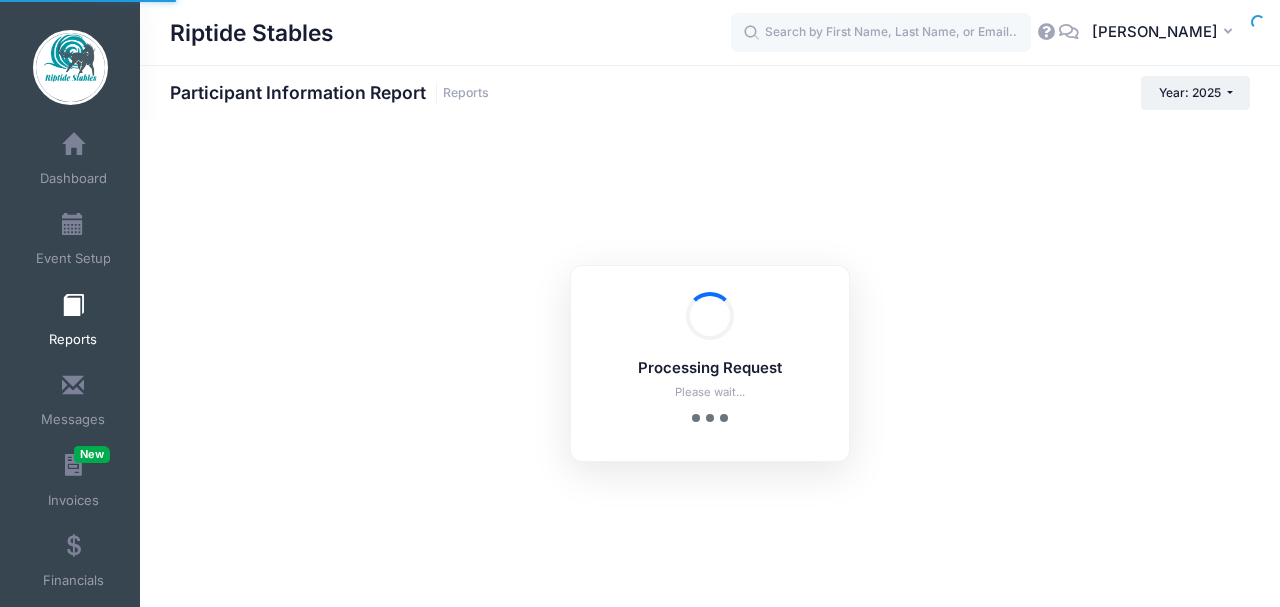 checkbox on "true" 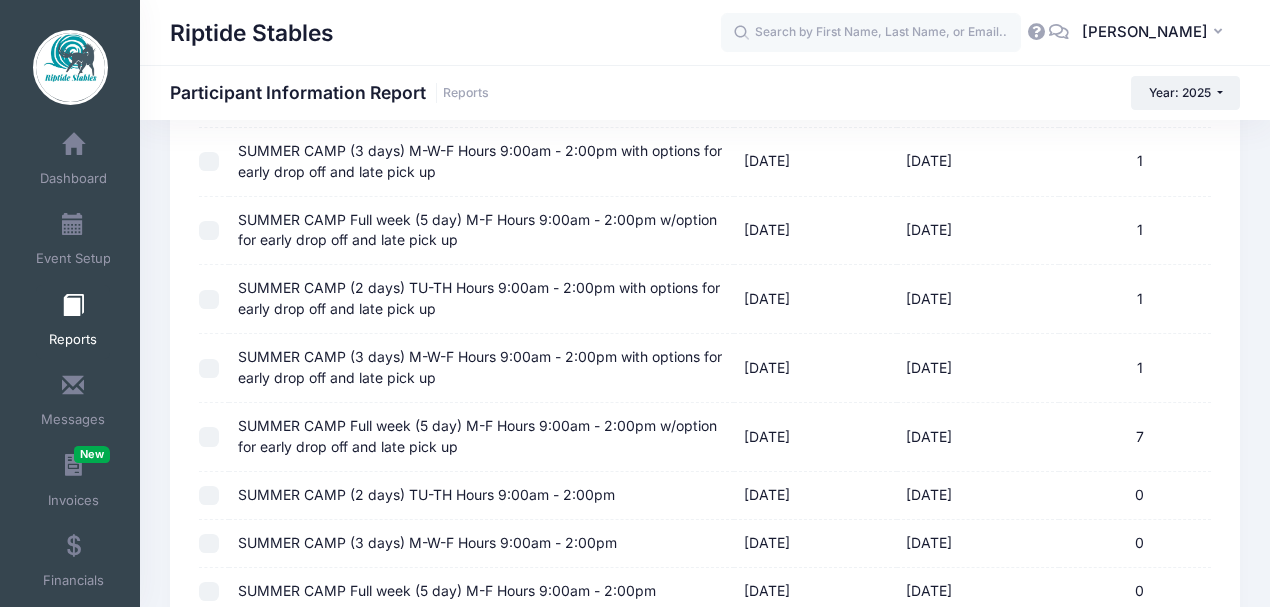 scroll, scrollTop: 1800, scrollLeft: 0, axis: vertical 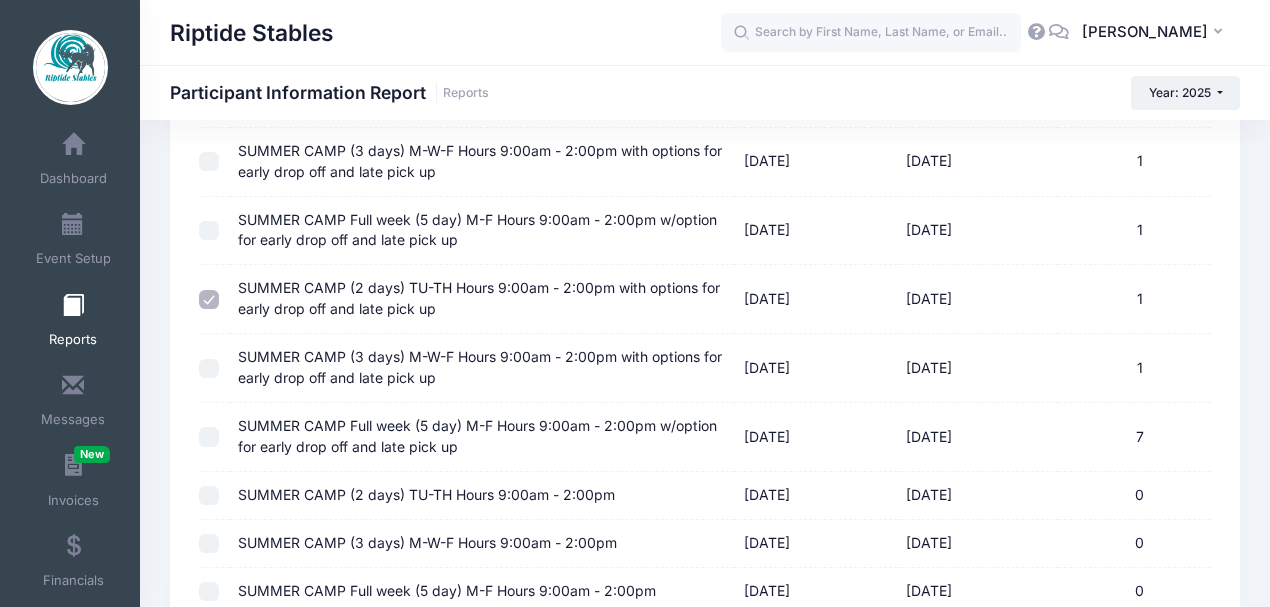 click at bounding box center [209, 300] 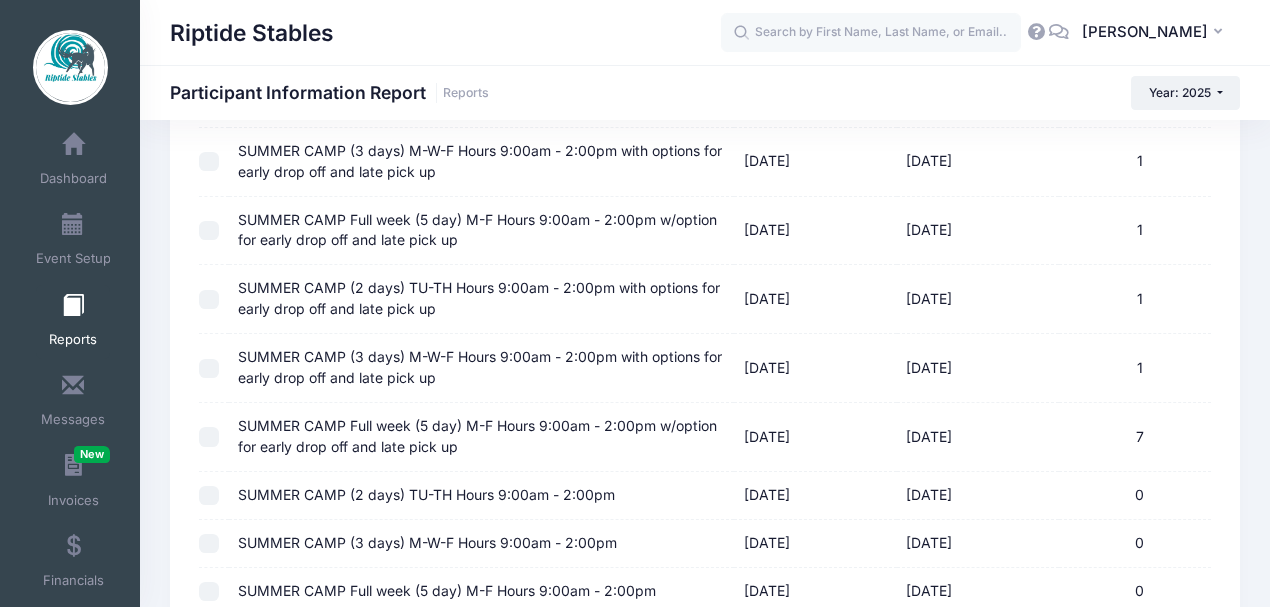 click at bounding box center (73, 306) 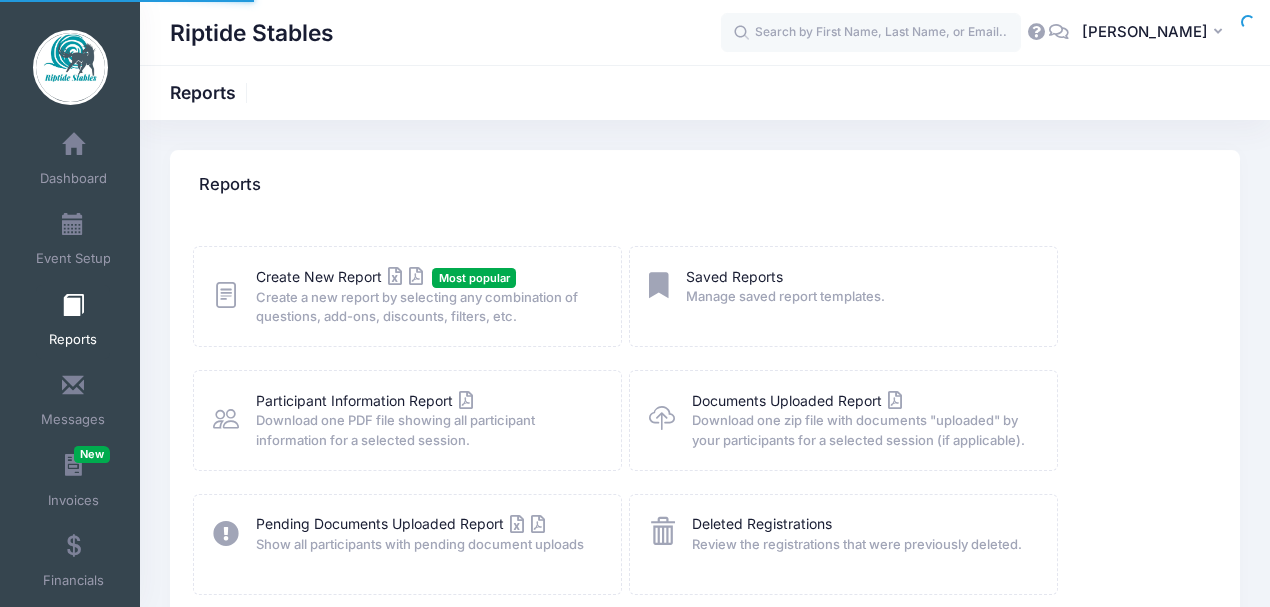 scroll, scrollTop: 0, scrollLeft: 0, axis: both 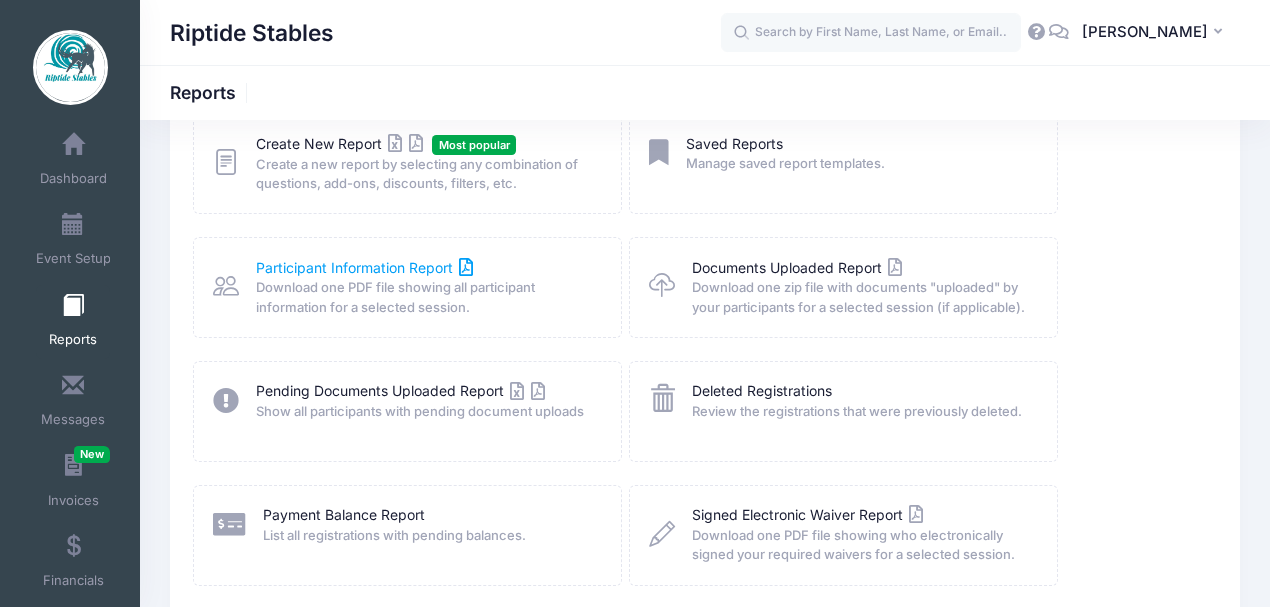 click on "Participant Information Report" at bounding box center (365, 267) 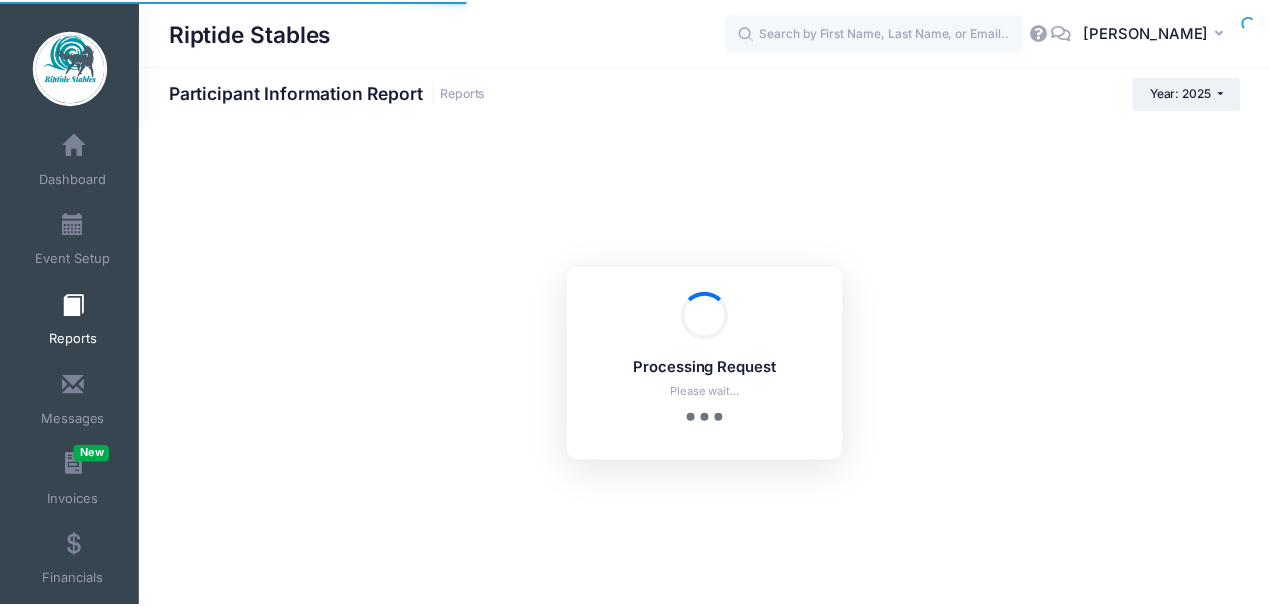 scroll, scrollTop: 0, scrollLeft: 0, axis: both 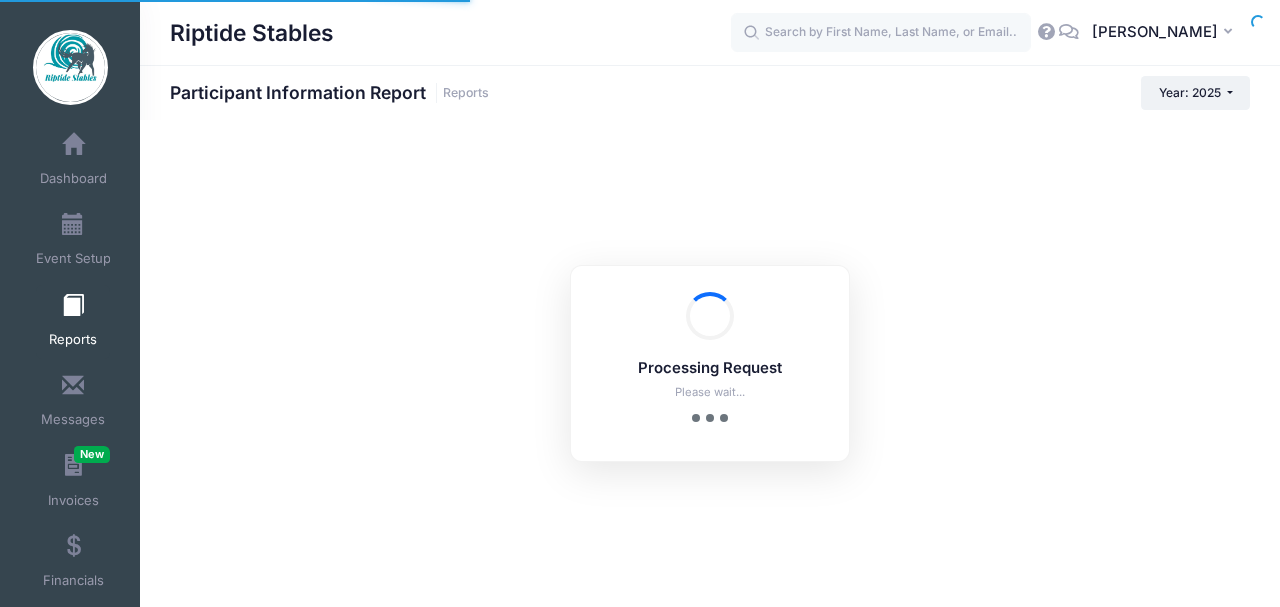 checkbox on "true" 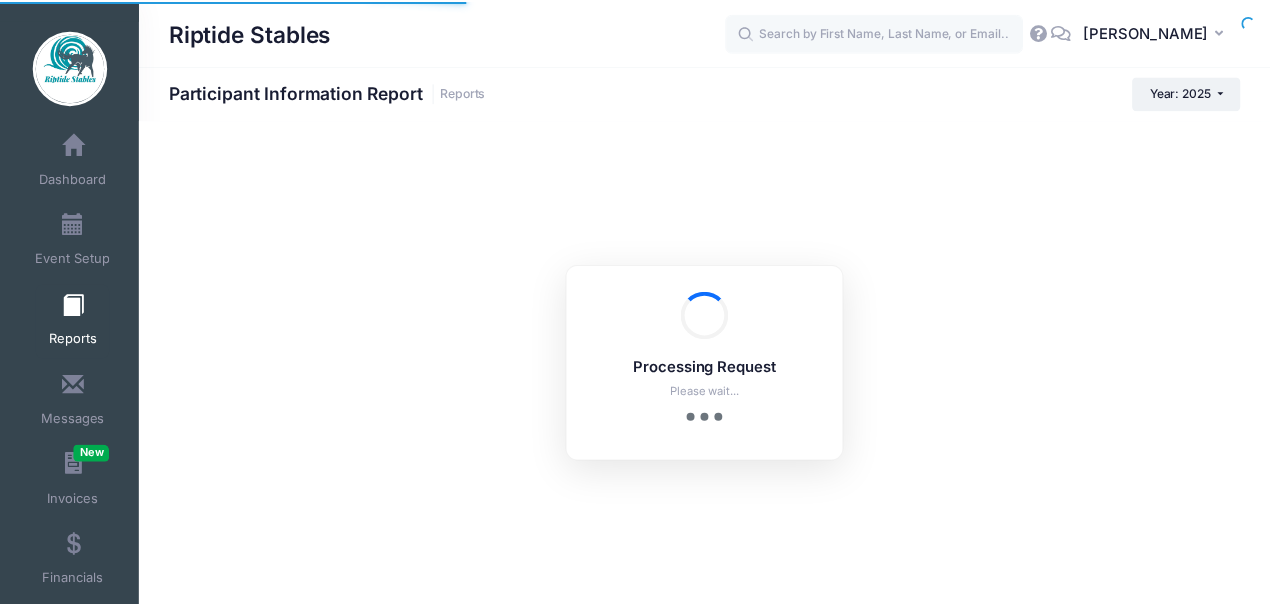 scroll, scrollTop: 0, scrollLeft: 0, axis: both 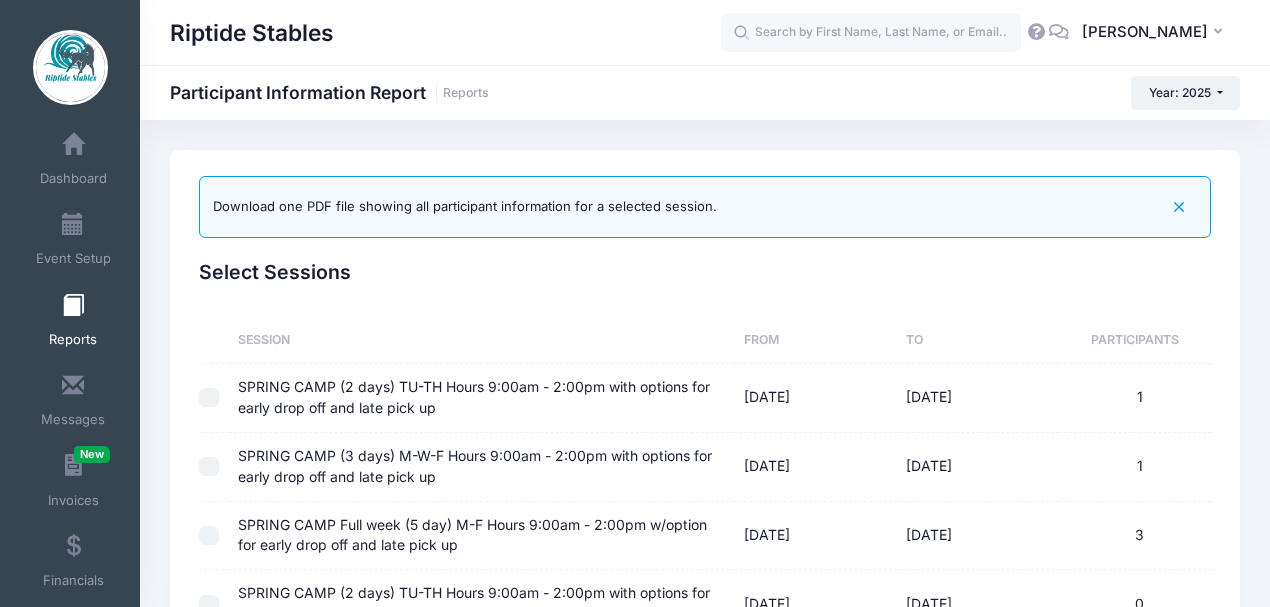 click on "Reports" at bounding box center (73, 322) 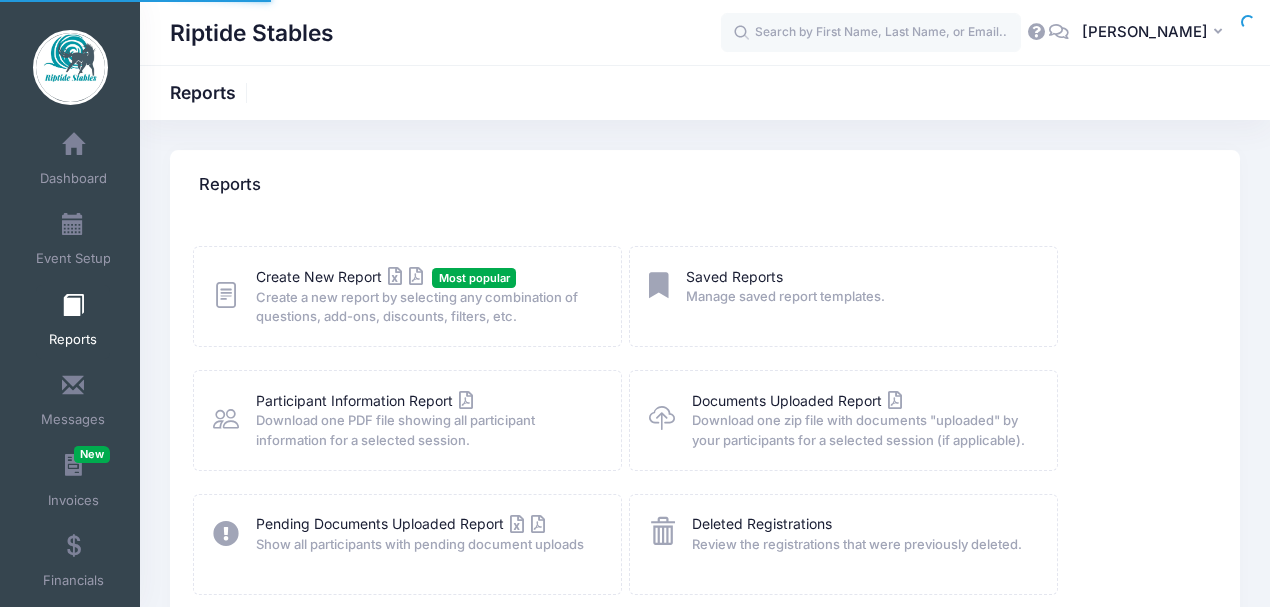scroll, scrollTop: 0, scrollLeft: 0, axis: both 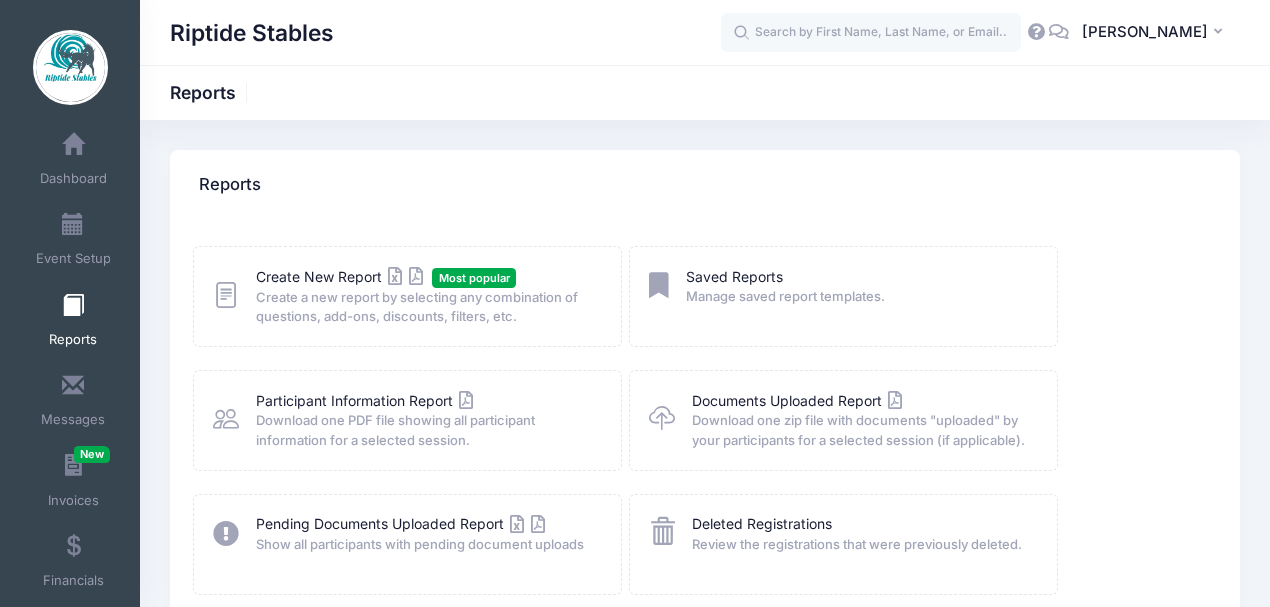 click on "Reports" at bounding box center (73, 322) 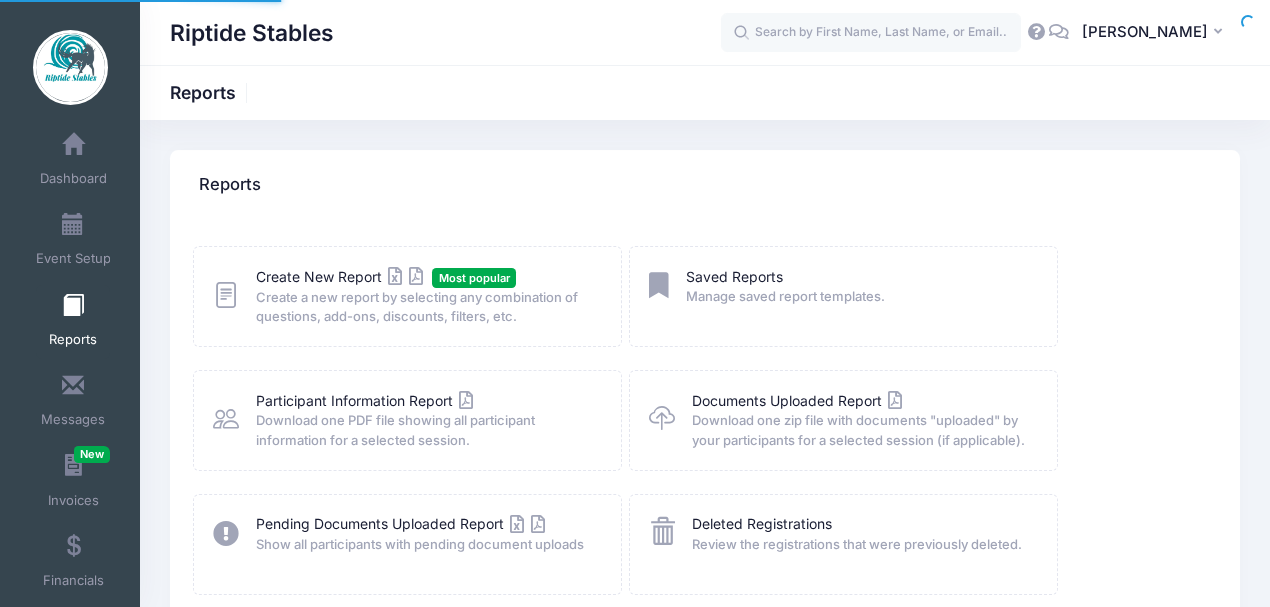 scroll, scrollTop: 0, scrollLeft: 0, axis: both 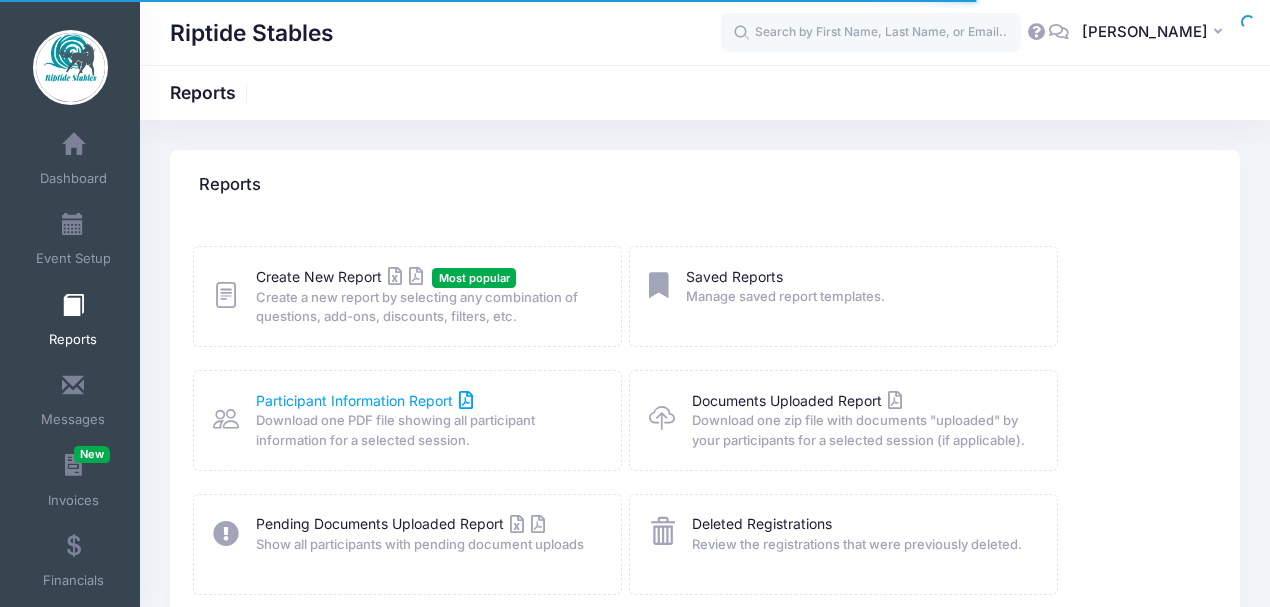 click on "Participant Information Report" at bounding box center (365, 400) 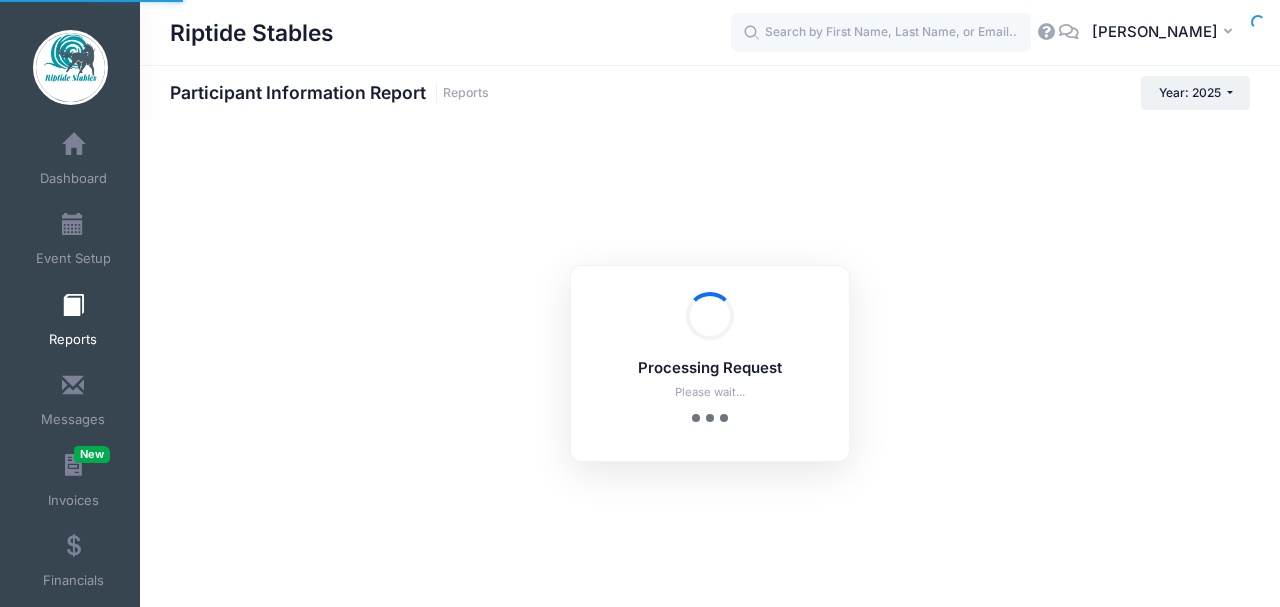 scroll, scrollTop: 0, scrollLeft: 0, axis: both 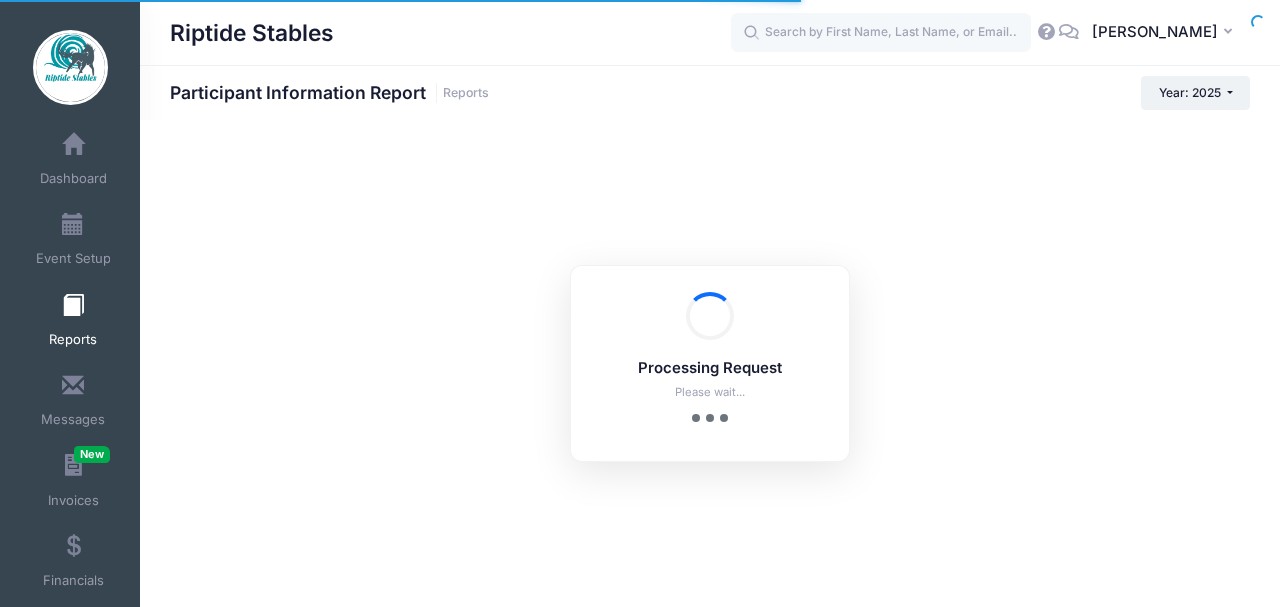 checkbox on "true" 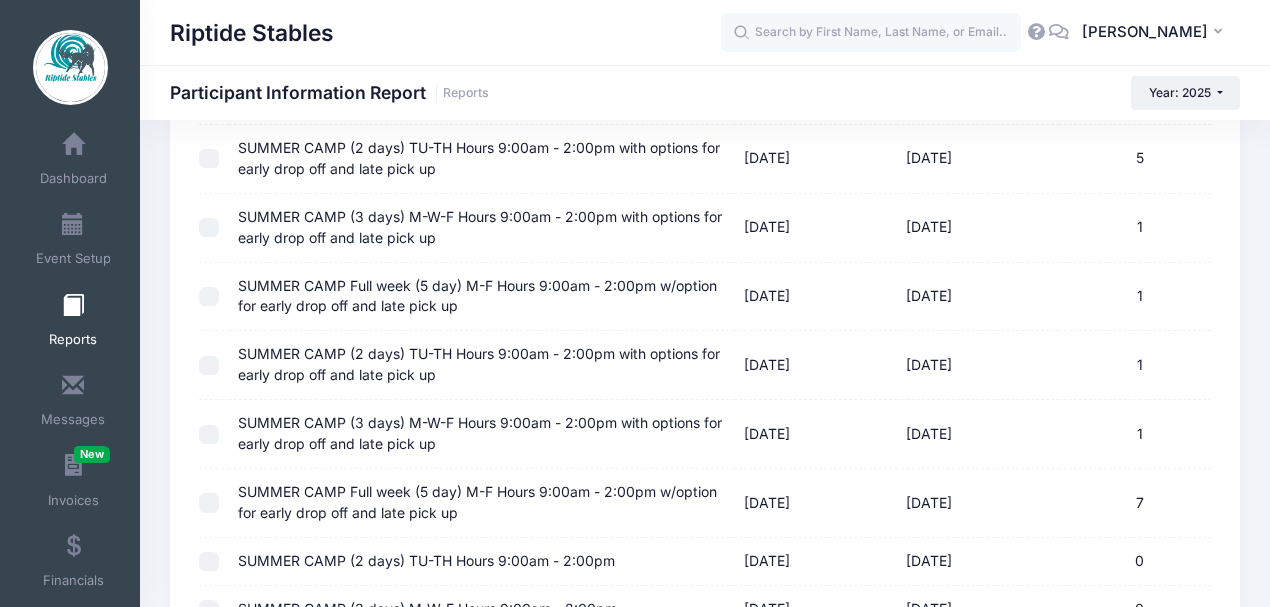 scroll, scrollTop: 1733, scrollLeft: 0, axis: vertical 